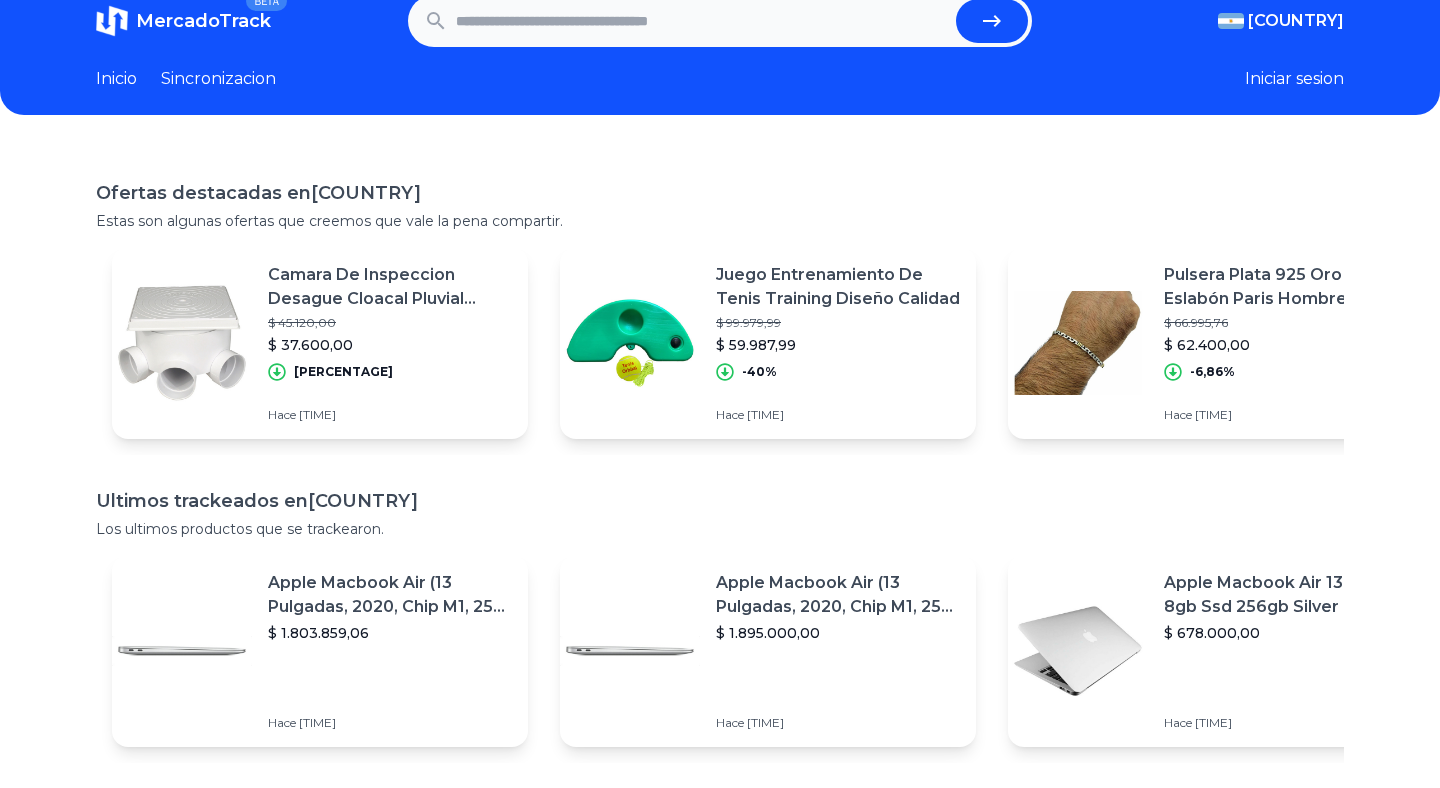 scroll, scrollTop: 0, scrollLeft: 0, axis: both 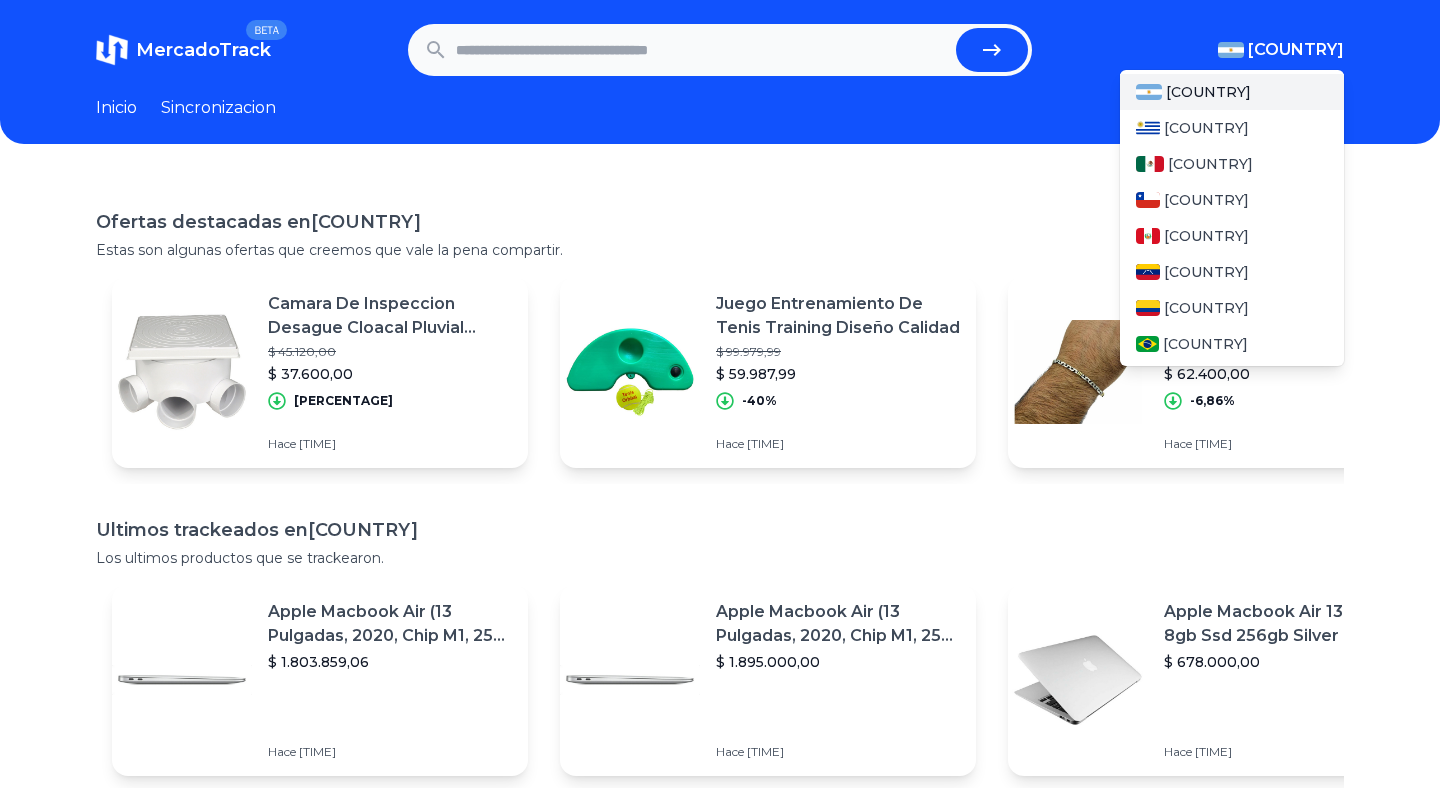 click on "[COUNTRY]" at bounding box center [1281, 50] 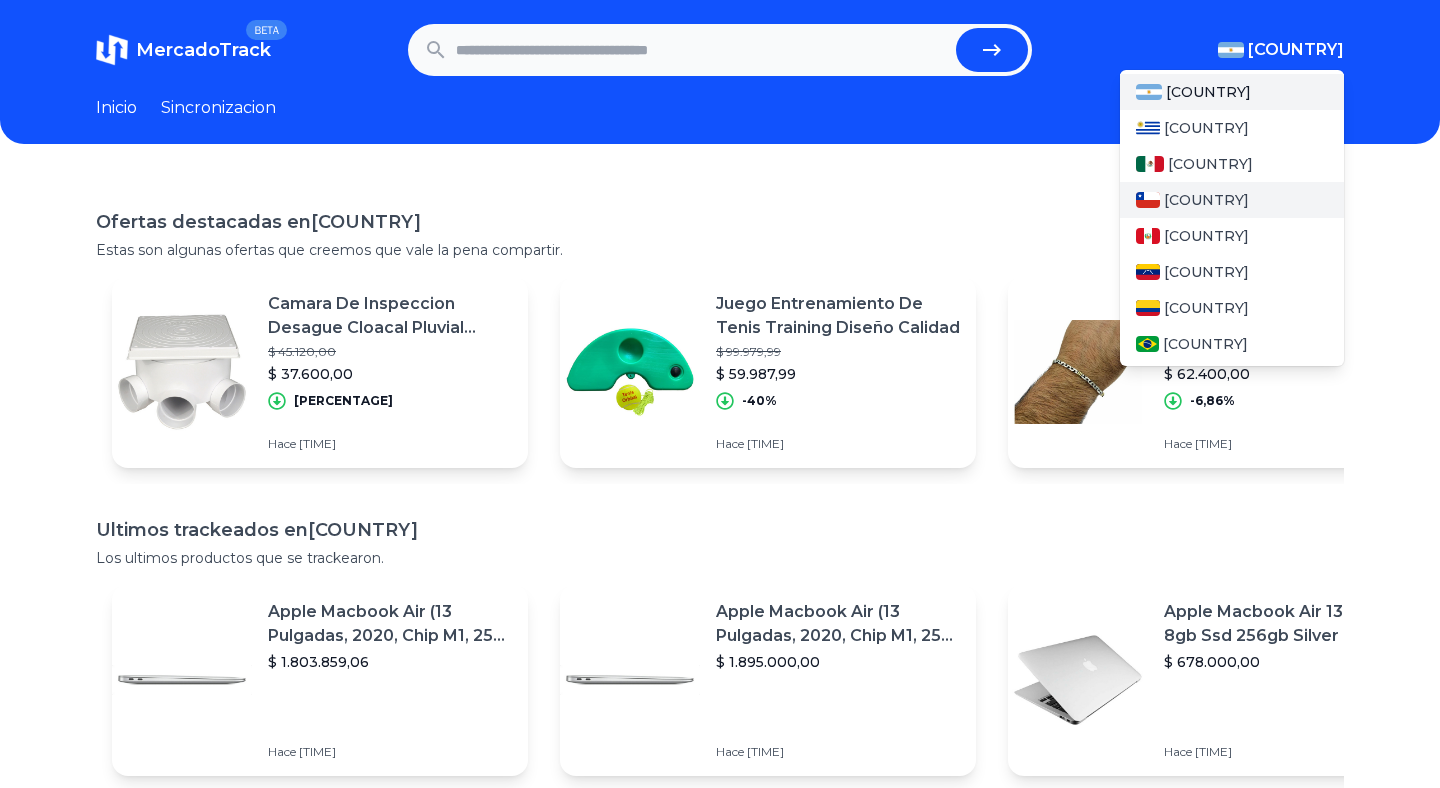 click on "[COUNTRY]" at bounding box center (1206, 200) 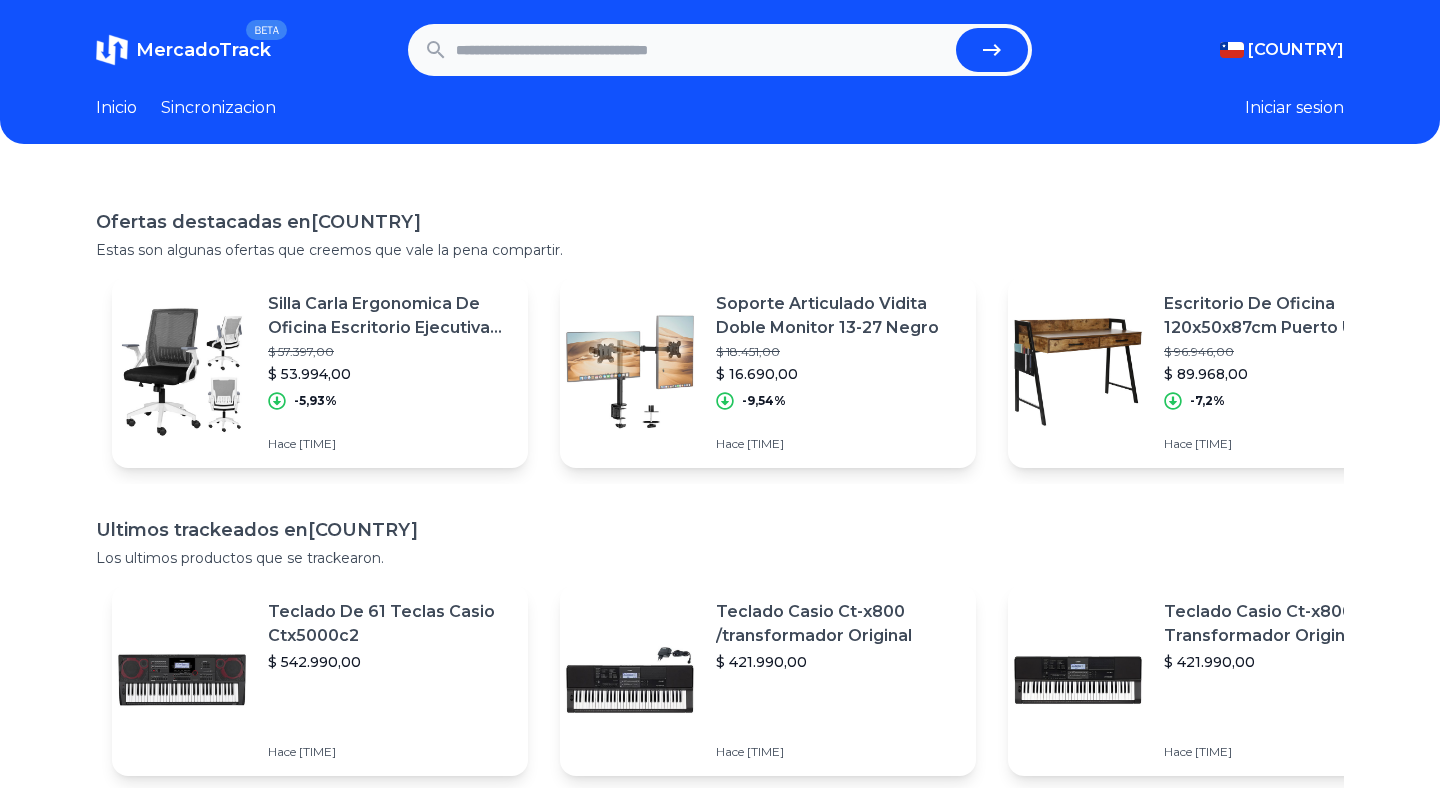 click on "Ofertas destacadas en [COUNTRY] Estas son algunas ofertas que creemos que vale la pena compartir. Silla Carla Ergonomica De Oficina Escritorio Ejecutiva Látex [PRICE] [PRICE] [PERCENTAGE] Hace   [TIME] Soporte Articulado Vidita Doble Monitor 13-27  Negro [PRICE] [PRICE] [PERCENTAGE] Hace   [TIME] Escritorio De Oficina 120x50x87cm Puerto Usb Bolsillo Gancho [PRICE] [PRICE] [PERCENTAGE] Hace   [TIME] Escritorio Gamer Profesional T-rgb 120cms Con Luces [PRICE] [PRICE] [PERCENTAGE] Hace   [TIME] Escritorio Gamer Profesional X-rgb 120 Cms Con Luces [PRICE] [PRICE] [PERCENTAGE] Hace   [TIME] Lida Plus Intense - New Version Quemador 30 Capsulas + Envio [PRICE] [PRICE] [PERCENTAGE] Hace   [TIME] Lipo 6 Black Intense - Nutrex (60 Caps) [PRICE] [PRICE] [PERCENTAGE] Hace   [TIME] Pack 2 X P-sinefrina Natural Beast 60mg 60cap Quemador Grasa [PRICE] [PRICE] [PERCENTAGE] Hace   [TIME] P-sinefrina Pura Natural Beast 60mg 30 Cap Quemador De Grasa [PRICE] [PRICE] [PERCENTAGE]" at bounding box center (720, 570) 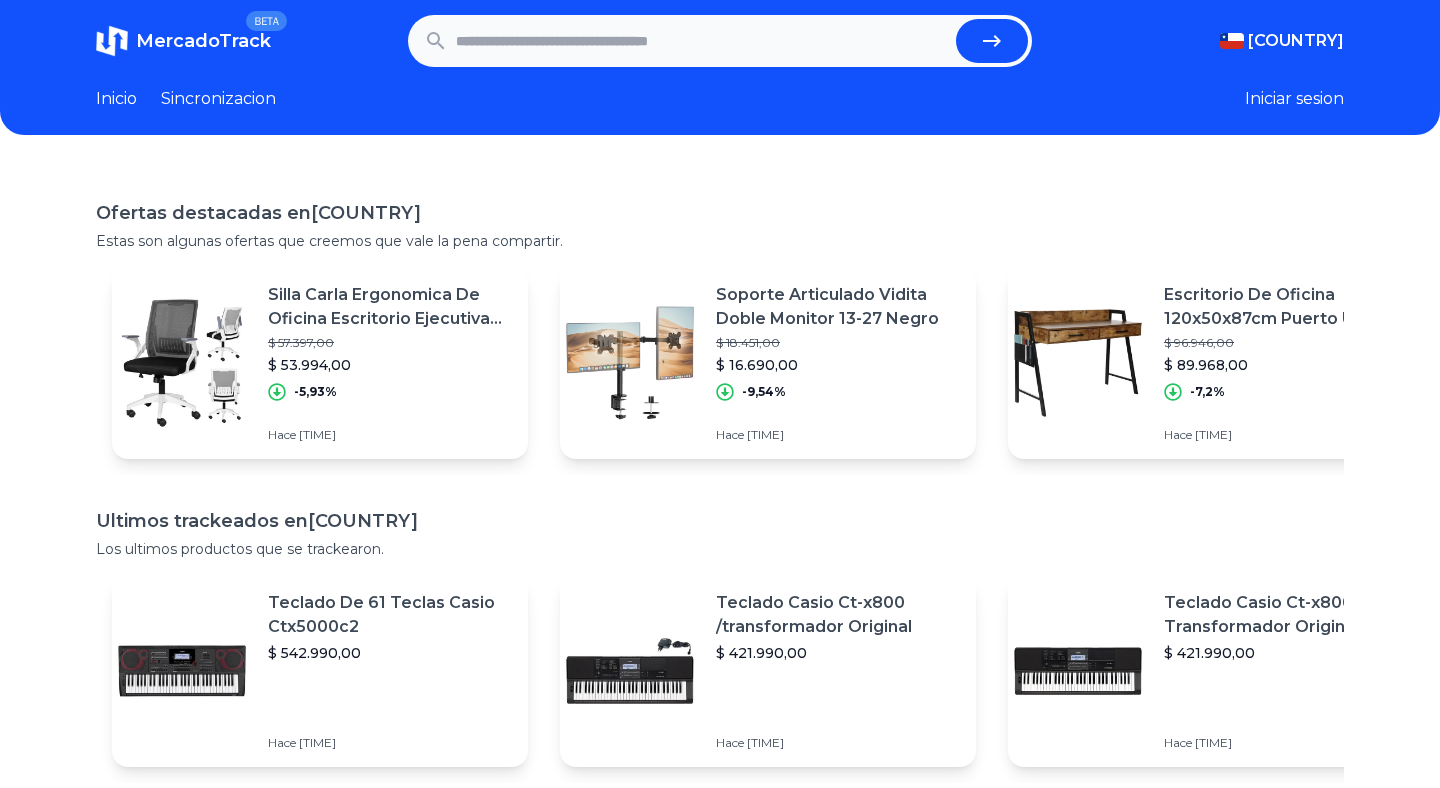 scroll, scrollTop: 0, scrollLeft: 0, axis: both 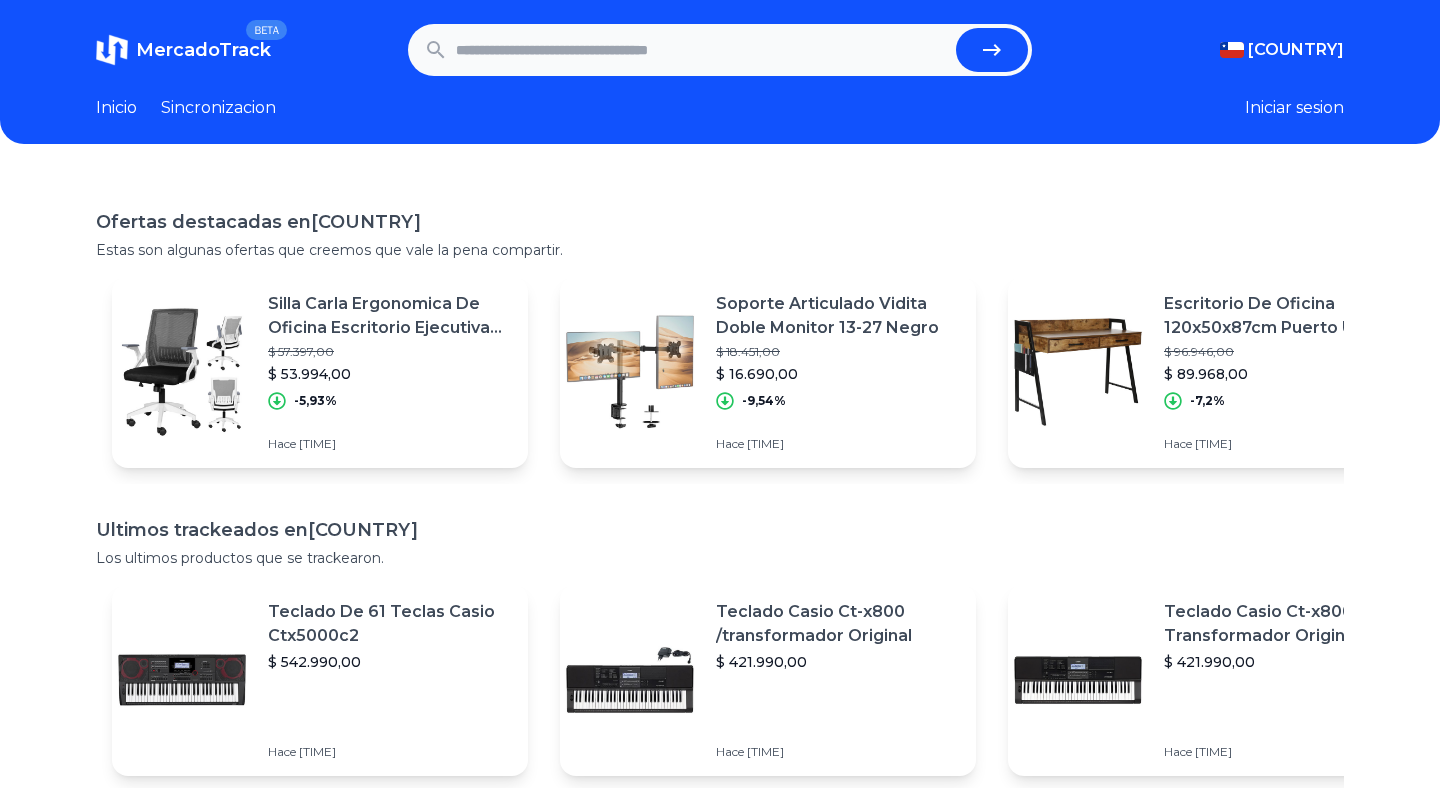 click on "Inicio" at bounding box center [116, 108] 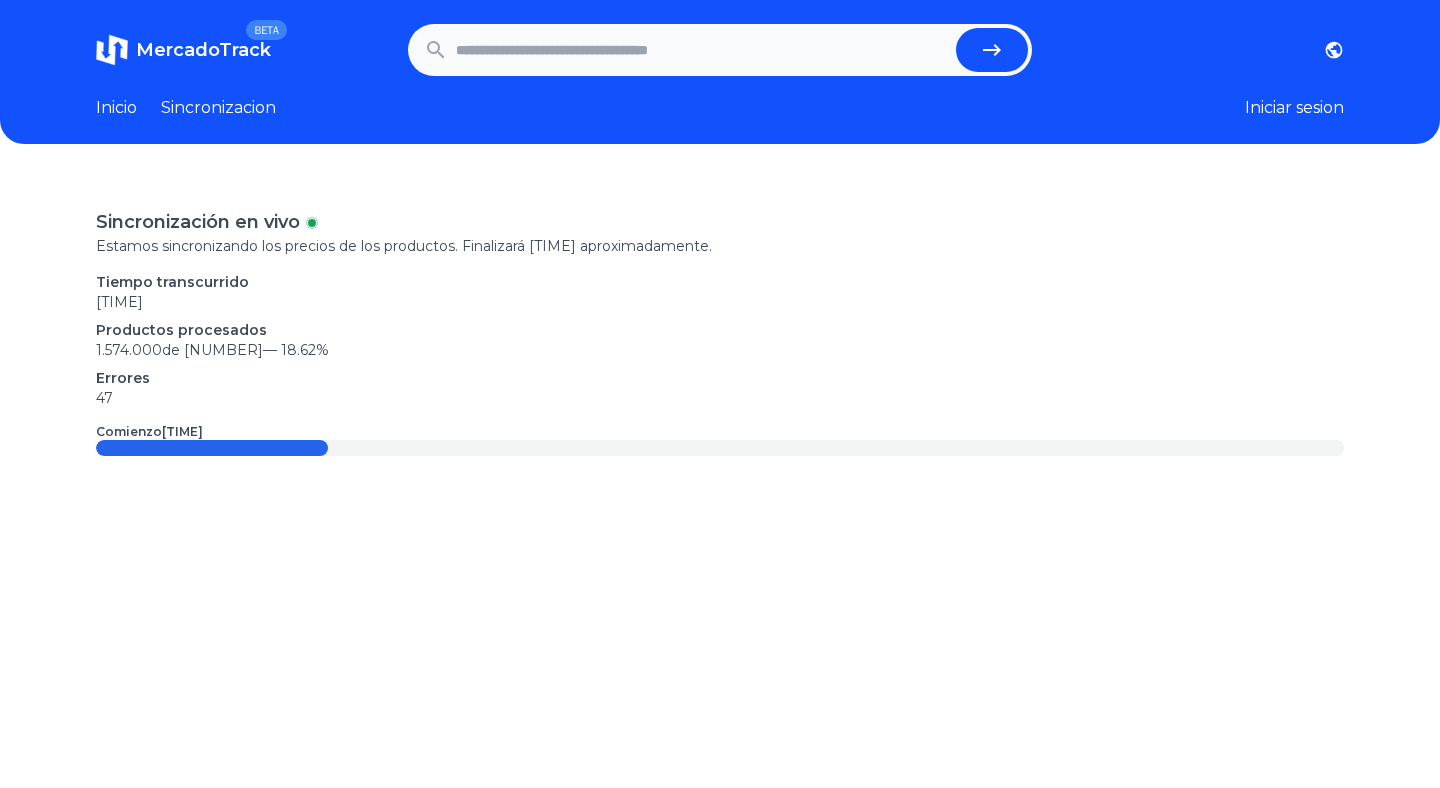 click on "Inicio" at bounding box center [116, 108] 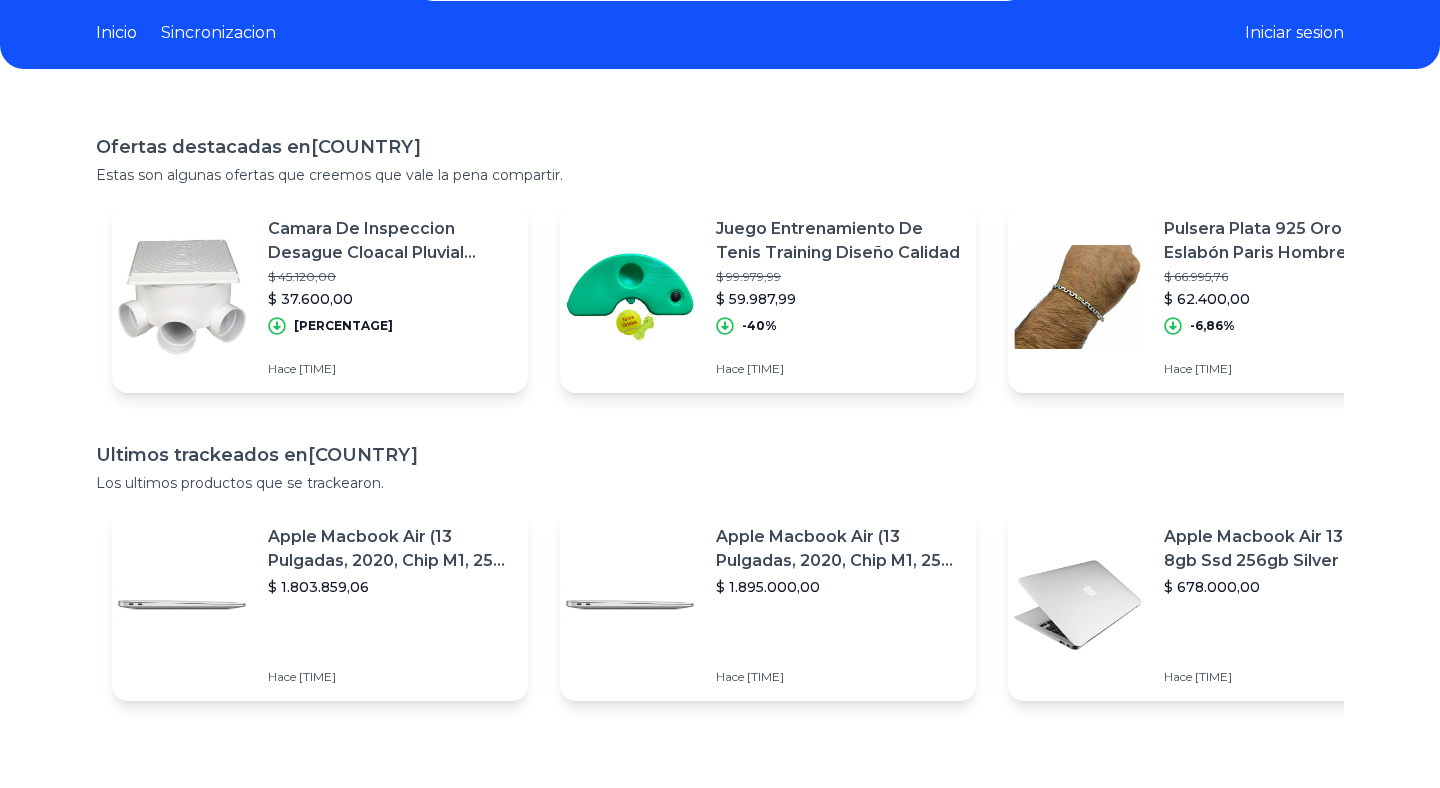 scroll, scrollTop: 0, scrollLeft: 0, axis: both 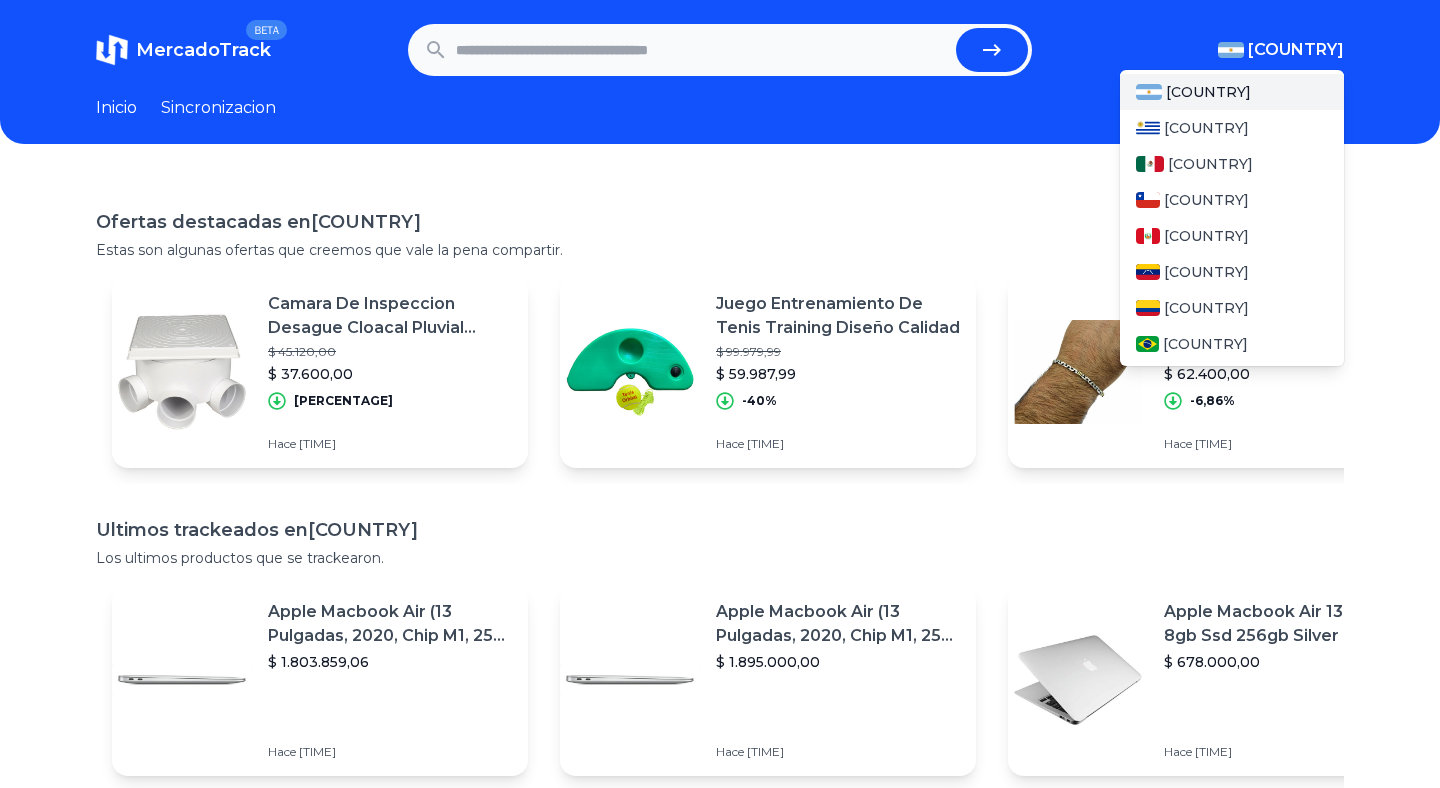 click on "[COUNTRY]" at bounding box center (1296, 50) 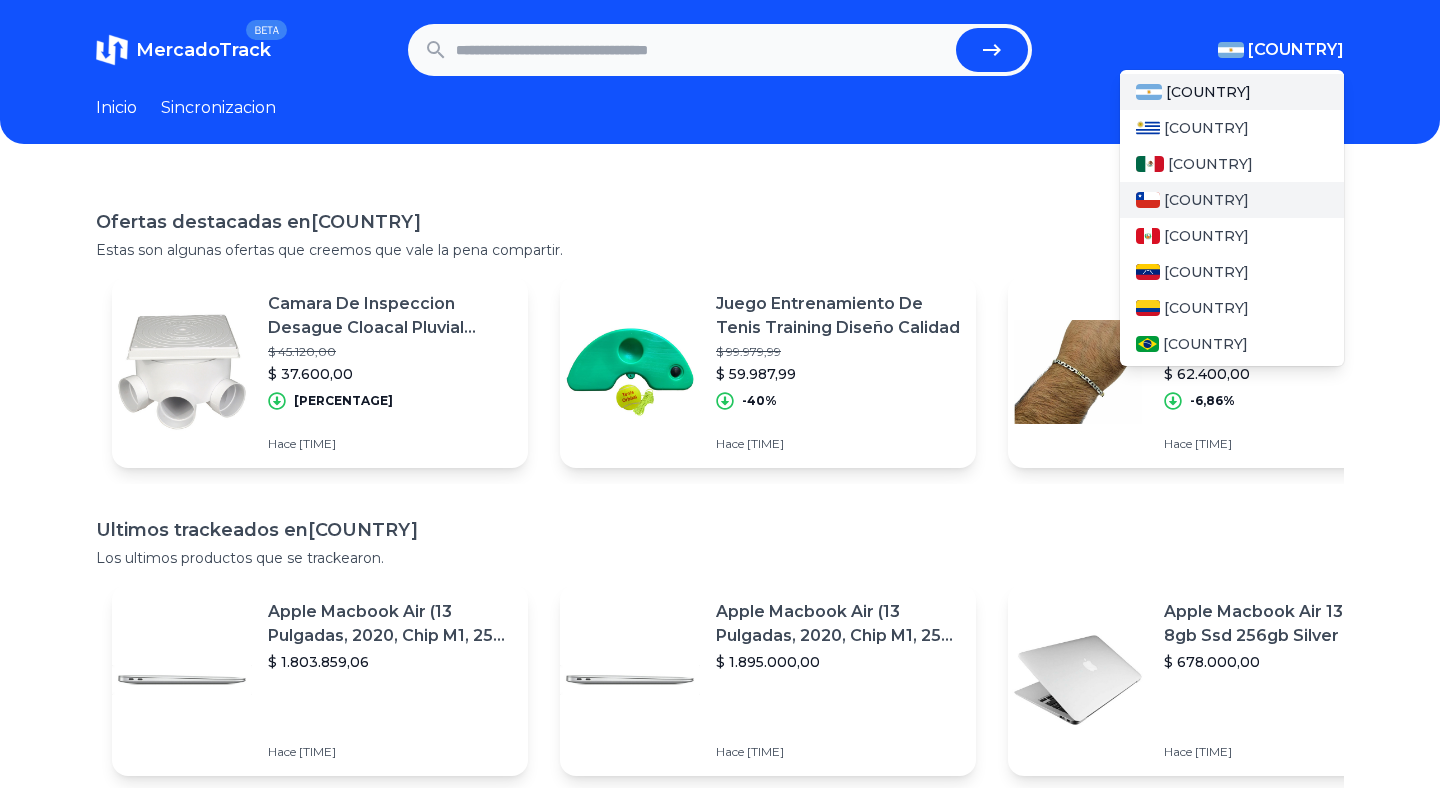 click on "[COUNTRY]" at bounding box center [1232, 200] 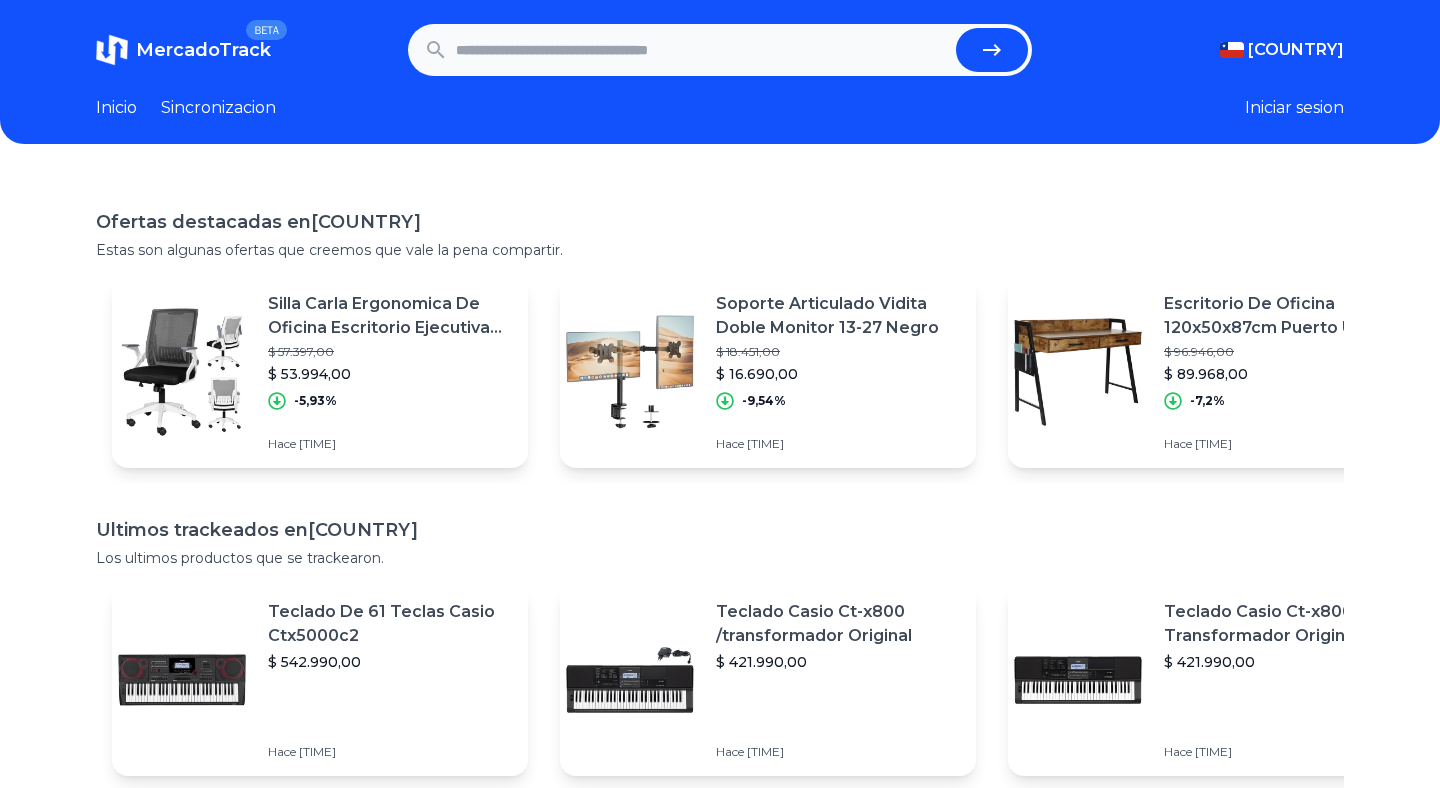 click on "Ofertas destacadas en [COUNTRY] Estas son algunas ofertas que creemos que vale la pena compartir. Silla Carla Ergonomica De Oficina Escritorio Ejecutiva Látex [PRICE] [PRICE] [PERCENTAGE] Hace   [TIME] Soporte Articulado Vidita Doble Monitor 13-27  Negro [PRICE] [PRICE] [PERCENTAGE] Hace   [TIME] Escritorio De Oficina 120x50x87cm Puerto Usb Bolsillo Gancho [PRICE] [PRICE] [PERCENTAGE] Hace   [TIME] Escritorio Gamer Profesional T-rgb 120cms Con Luces [PRICE] [PRICE] [PERCENTAGE] Hace   [TIME] Escritorio Gamer Profesional X-rgb 120 Cms Con Luces [PRICE] [PRICE] [PERCENTAGE] Hace   [TIME] Lida Plus Intense - New Version Quemador 30 Capsulas + Envio [PRICE] [PRICE] [PERCENTAGE] Hace   [TIME] Lipo 6 Black Intense - Nutrex (60 Caps) [PRICE] [PRICE] [PERCENTAGE] Hace   [TIME] [PRICE]" at bounding box center (720, 574) 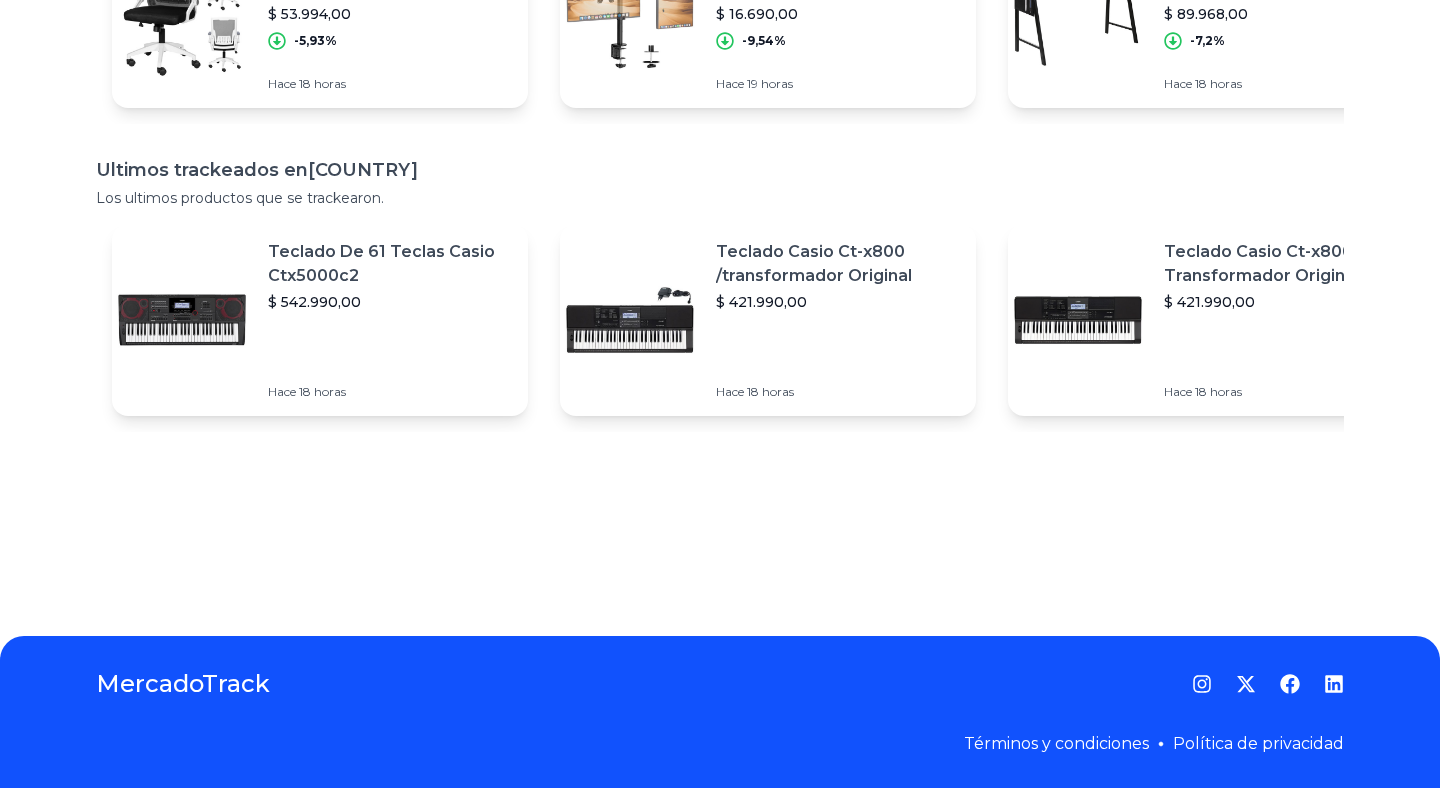 scroll, scrollTop: 0, scrollLeft: 0, axis: both 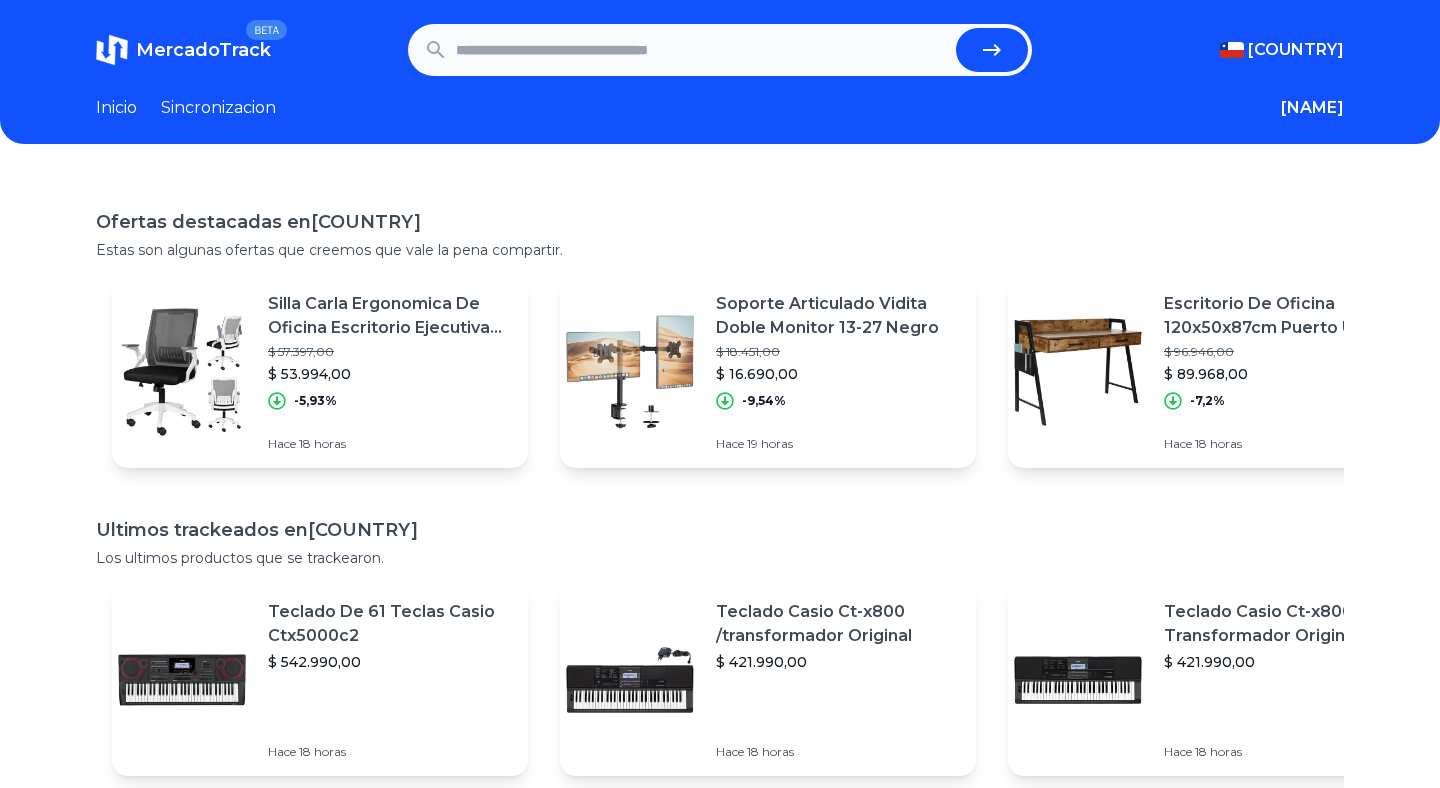 click at bounding box center [702, 50] 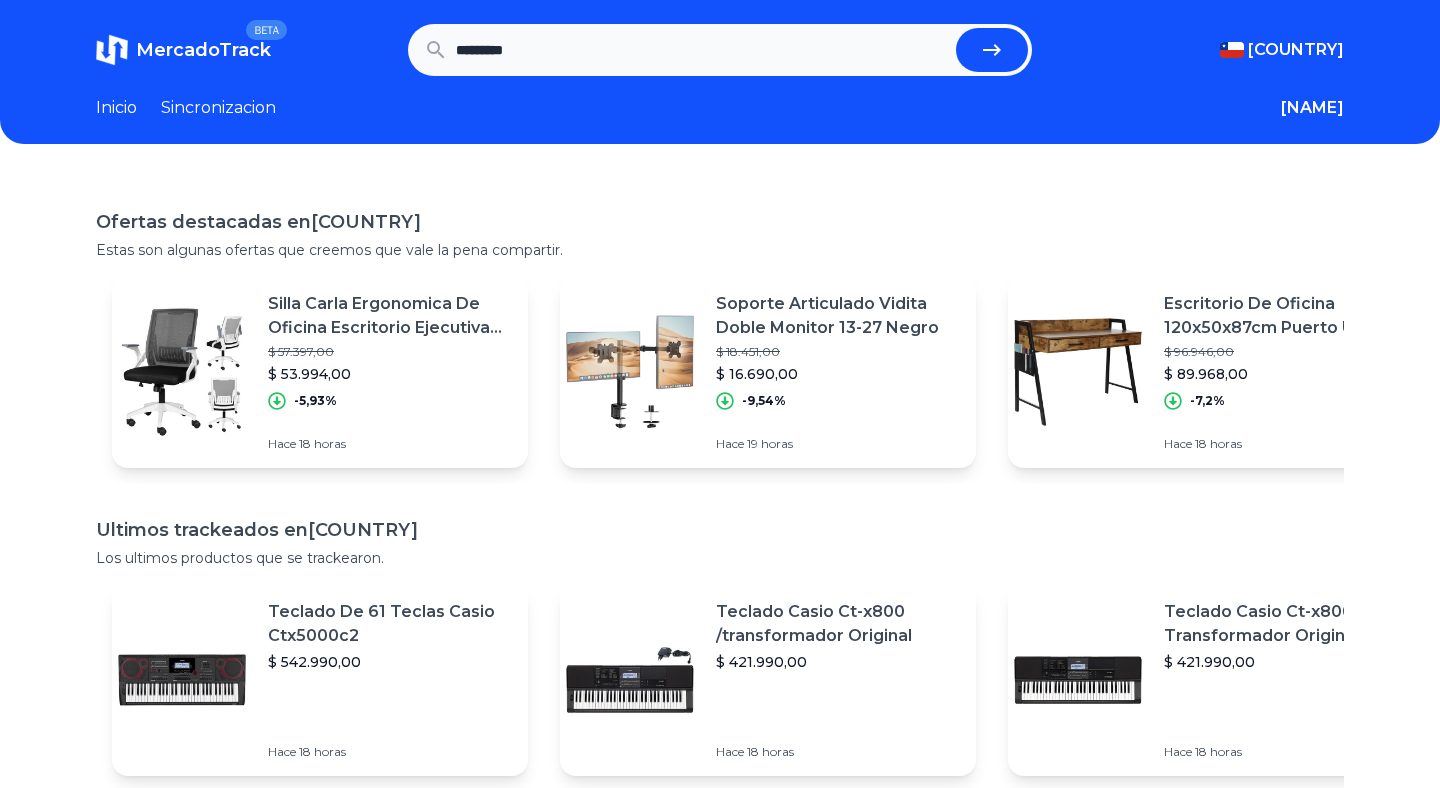 type on "*********" 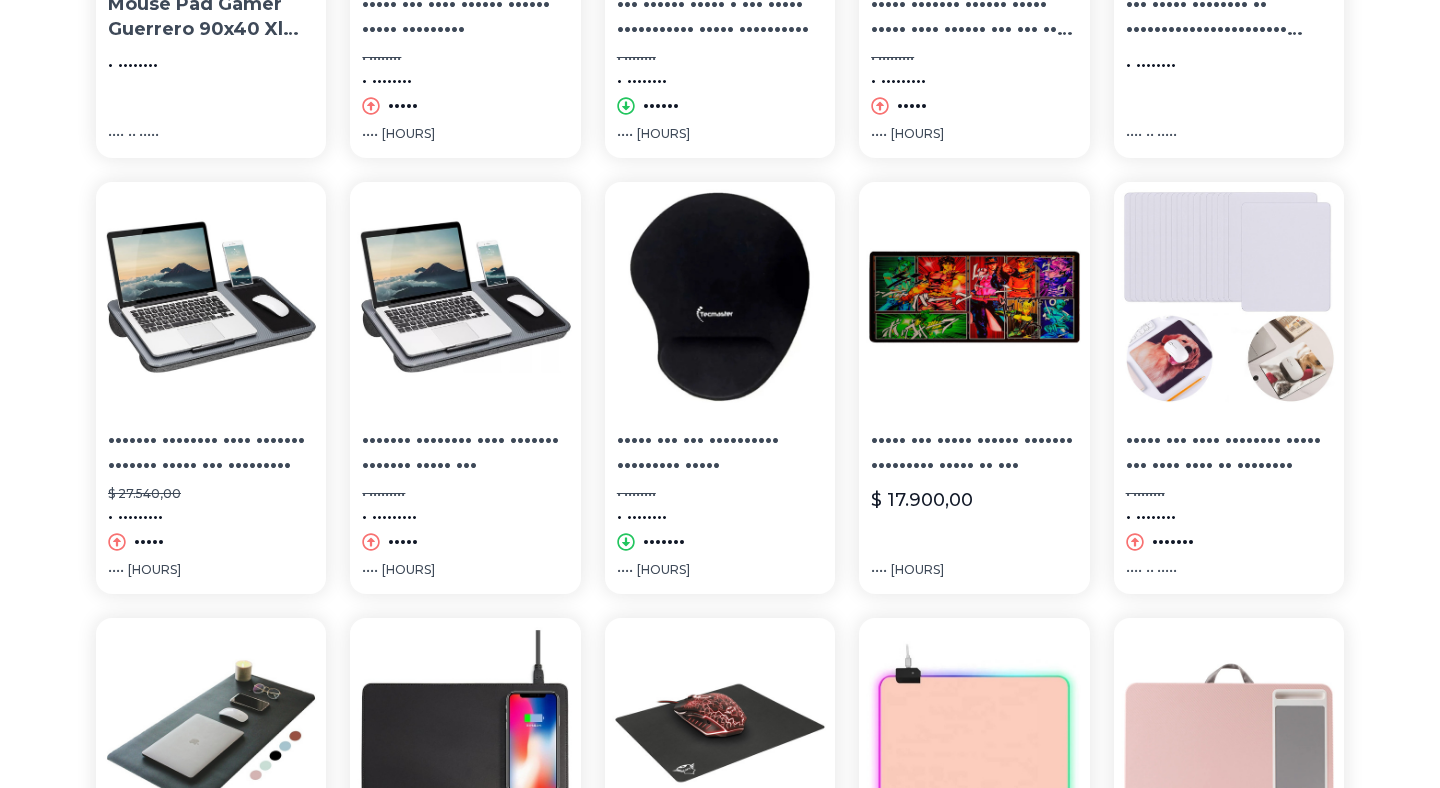 scroll, scrollTop: 0, scrollLeft: 0, axis: both 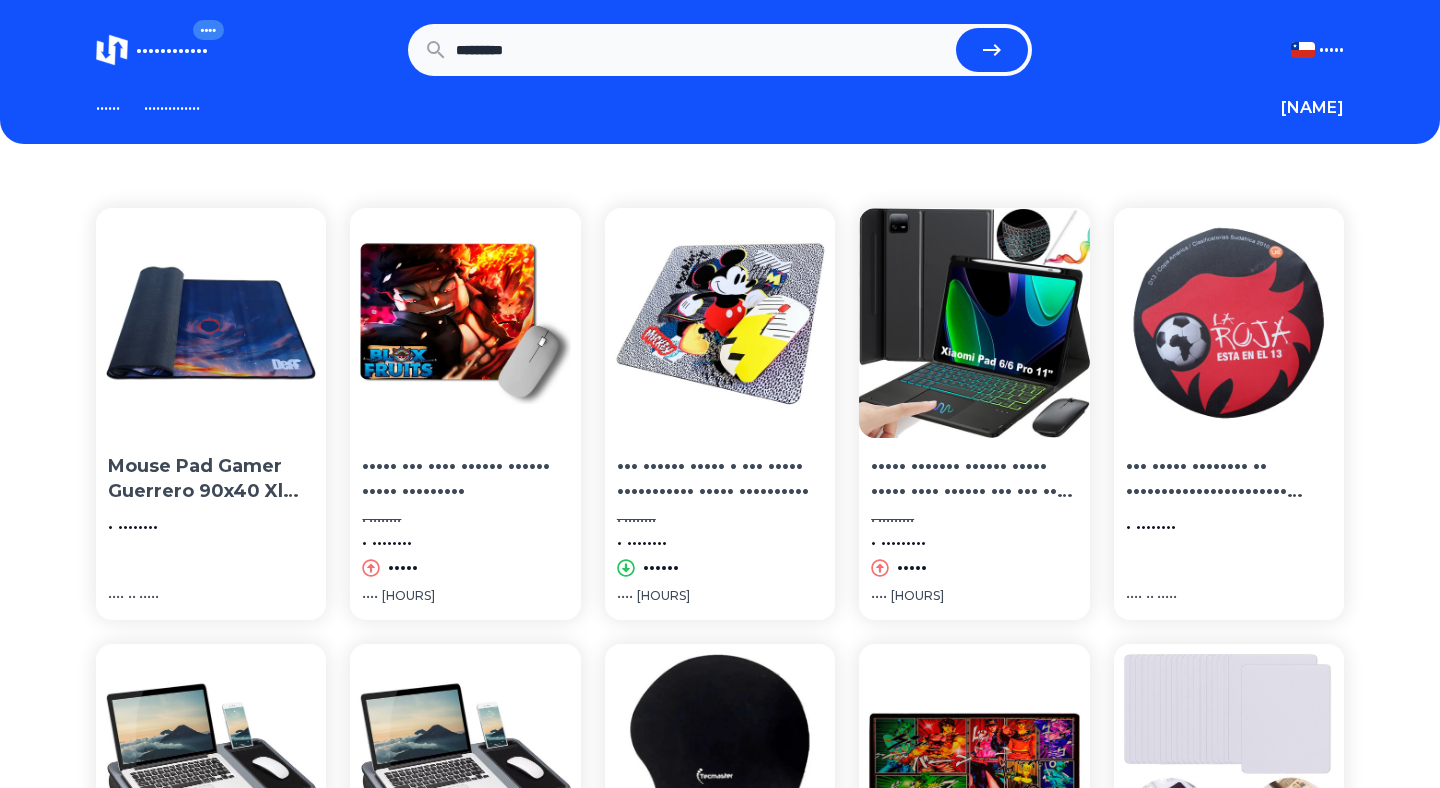 click on "••••••••••••••" at bounding box center (172, 108) 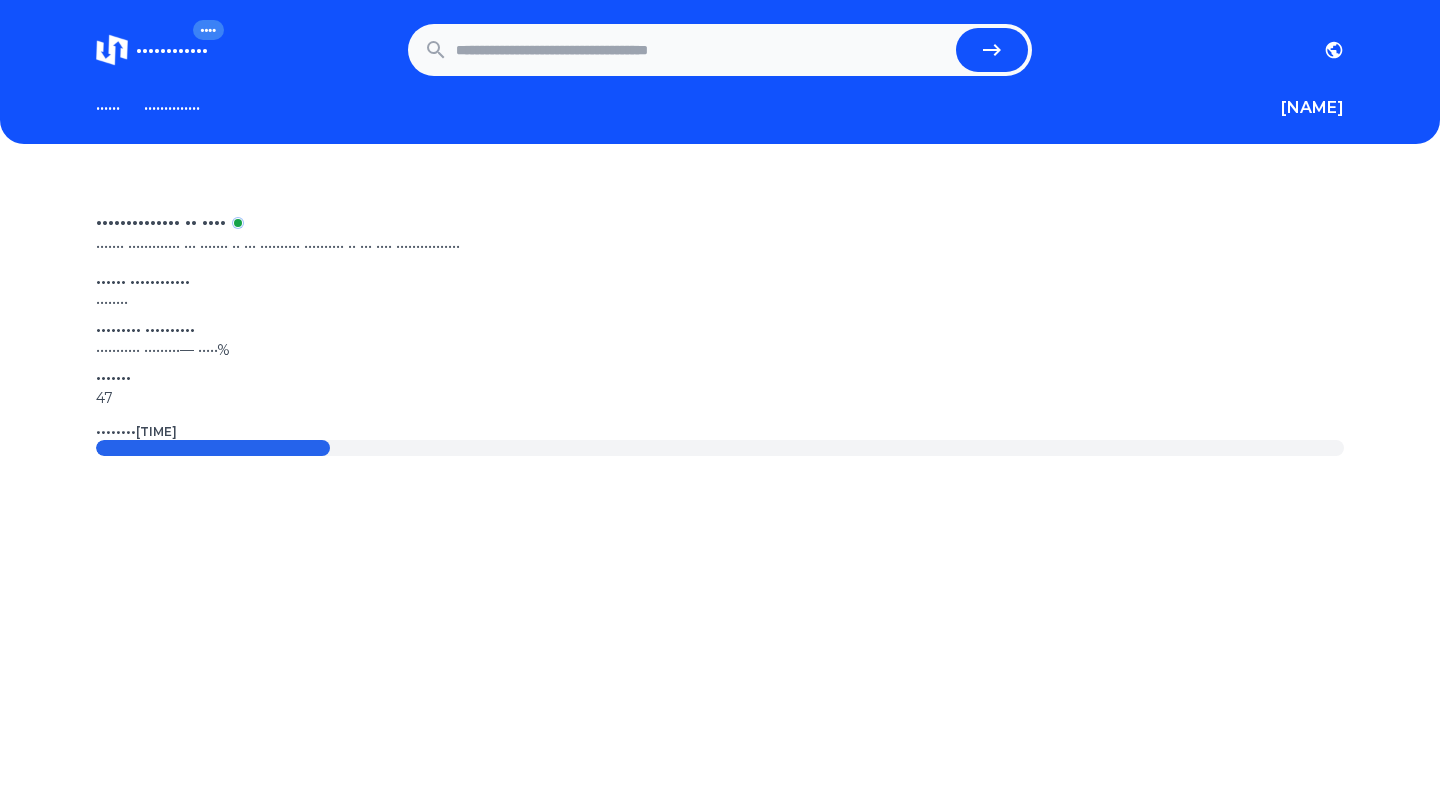 click on "••••••••••••••" at bounding box center (172, 108) 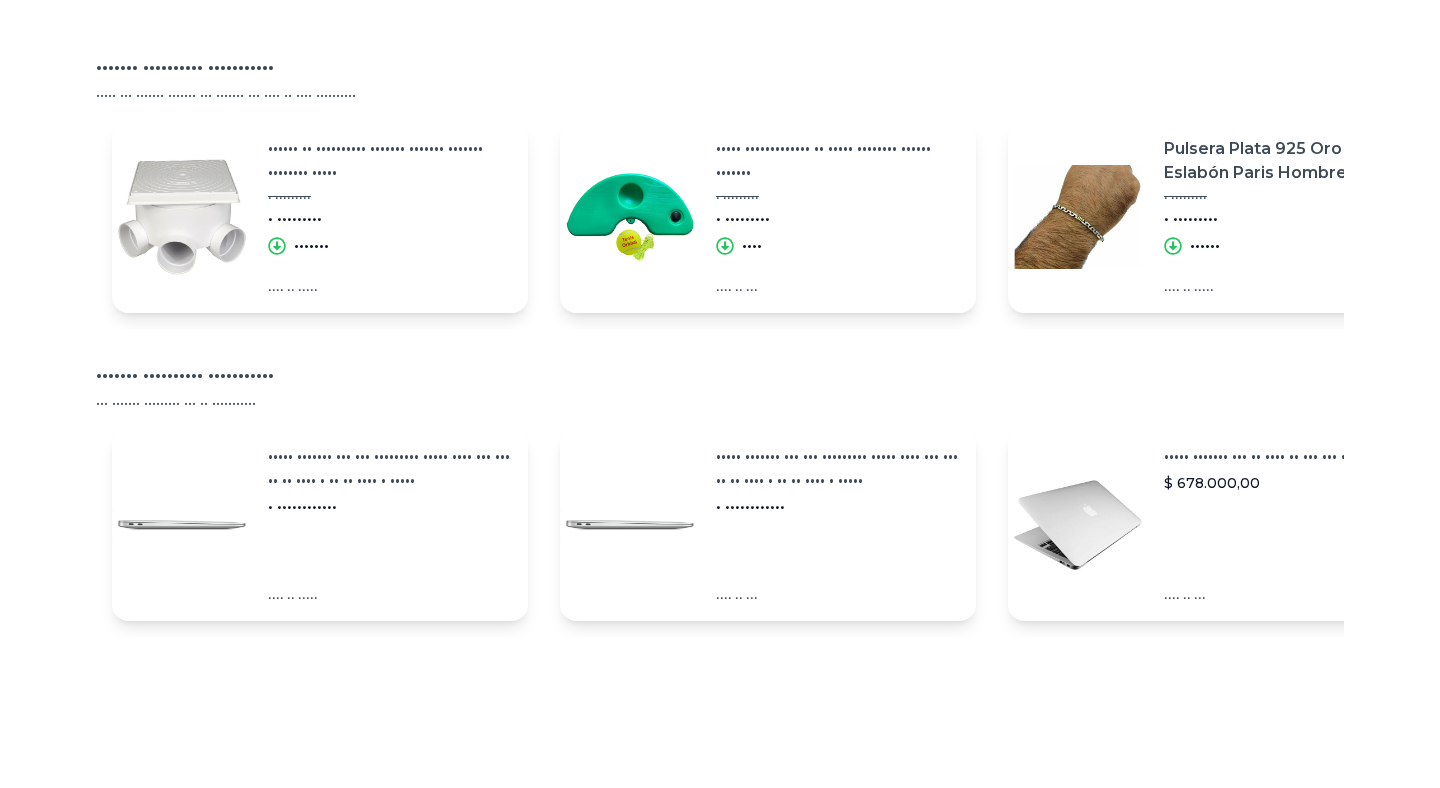 scroll, scrollTop: 0, scrollLeft: 0, axis: both 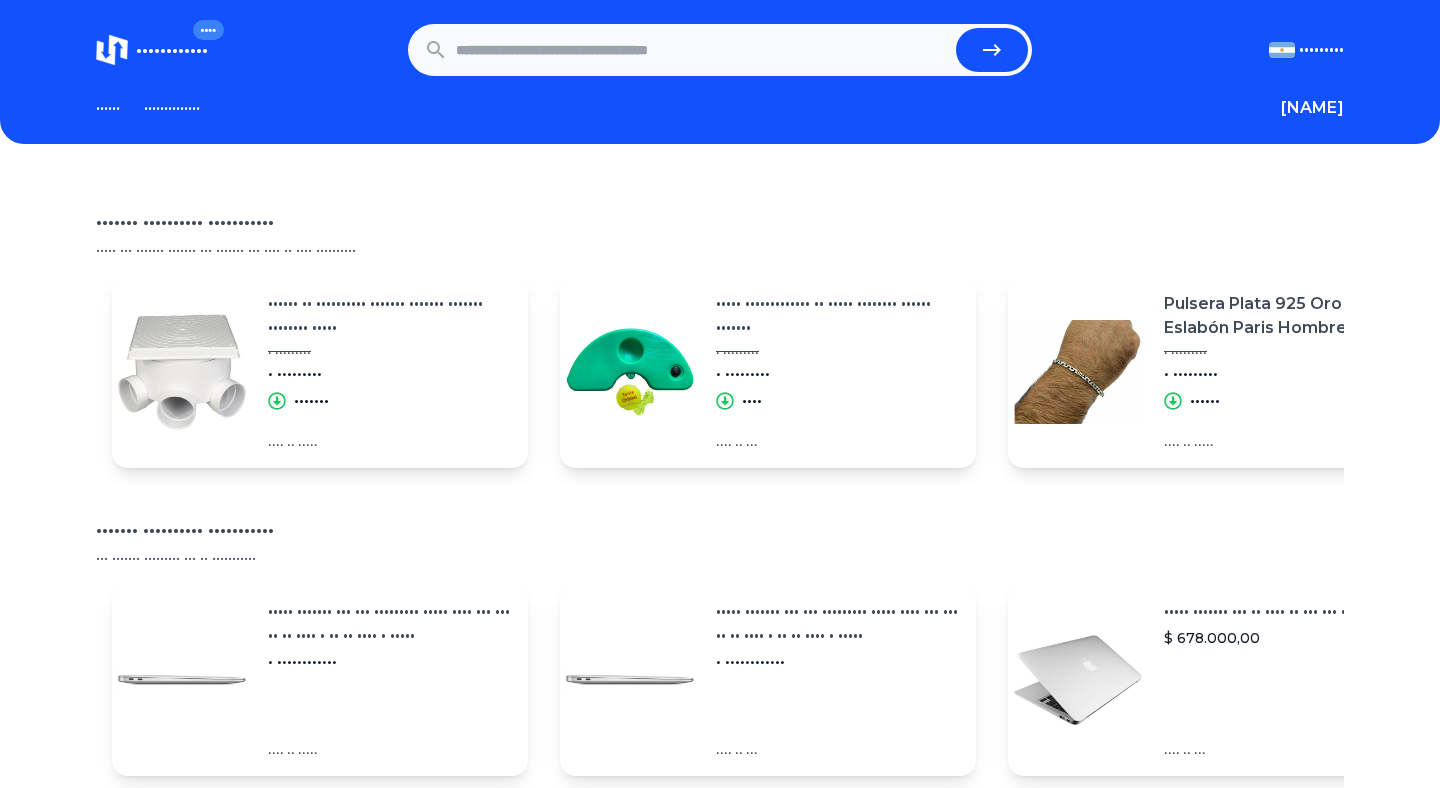 click on "•••••••••••• •••• ••••••••• ••••••••• ••••••• •••••• ••••• •••• ••••••••• •••••••• •••••• ••••••••• ••••••••• ••••••• •••••• ••••• •••• ••••••••• •••••••• ••••••" at bounding box center (720, 50) 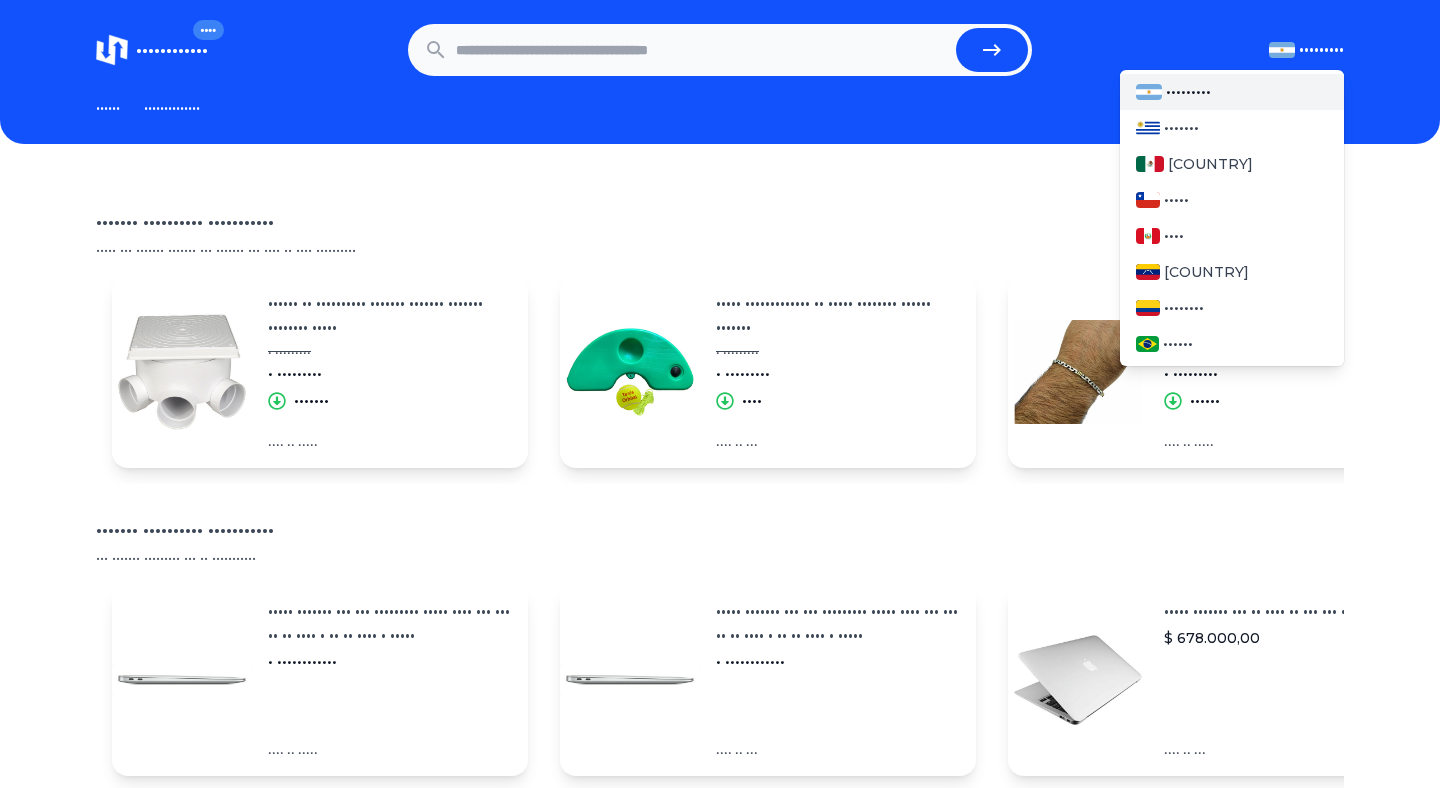 click on "•••••••••" at bounding box center (1321, 50) 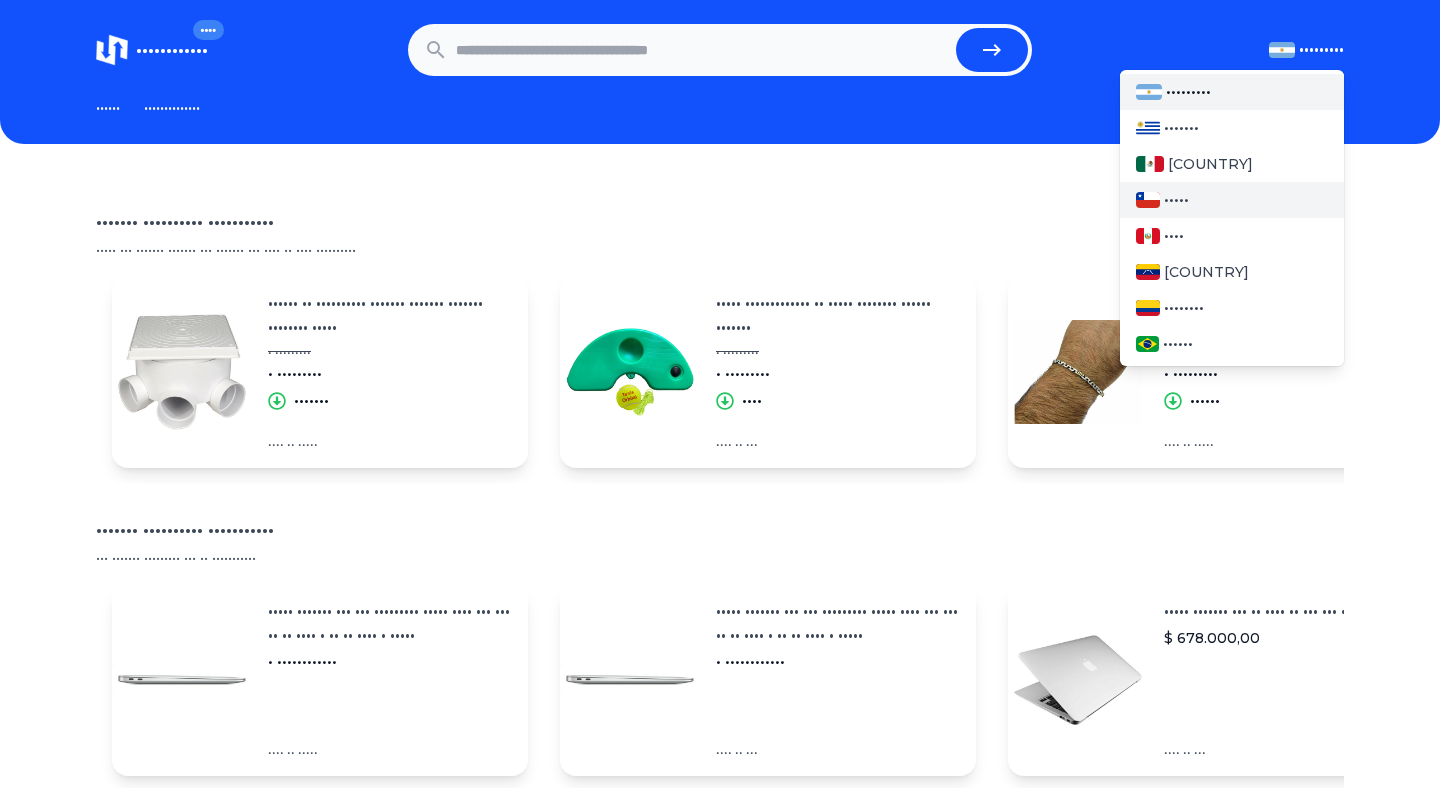 click on "•••••" at bounding box center (1176, 200) 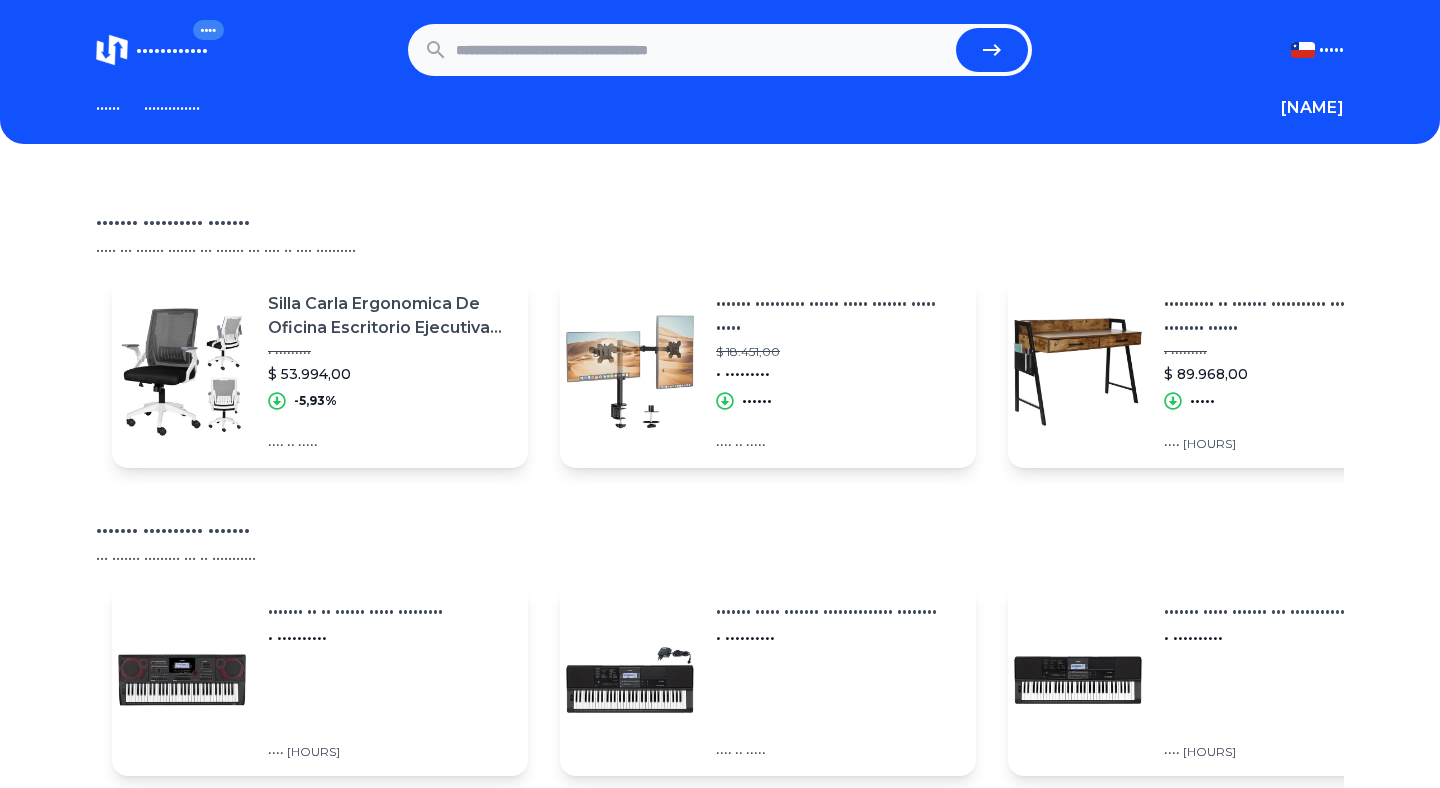 click on "•••••••••••• •••• ••••• ••••••••• ••••••• •••••• ••••• •••• ••••••••• •••••••• •••••• ••••• ••••••••• ••••••• •••••• ••••• •••• ••••••••• •••••••• •••••• •••••• •••••••••••••• ••• ••••••••• •••••" at bounding box center (720, 72) 